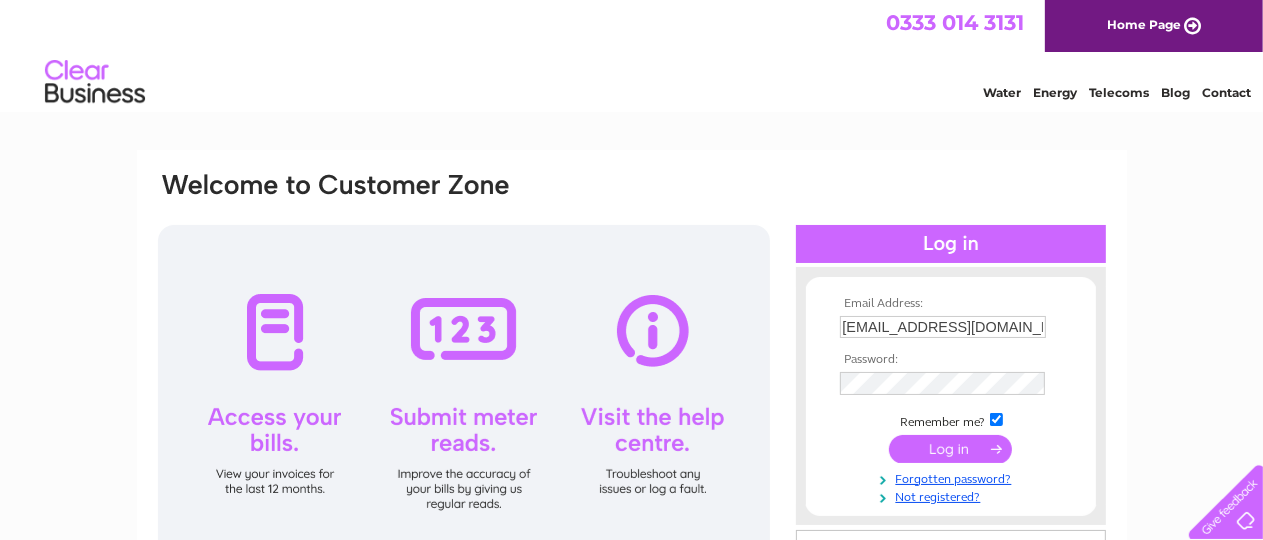scroll, scrollTop: 0, scrollLeft: 0, axis: both 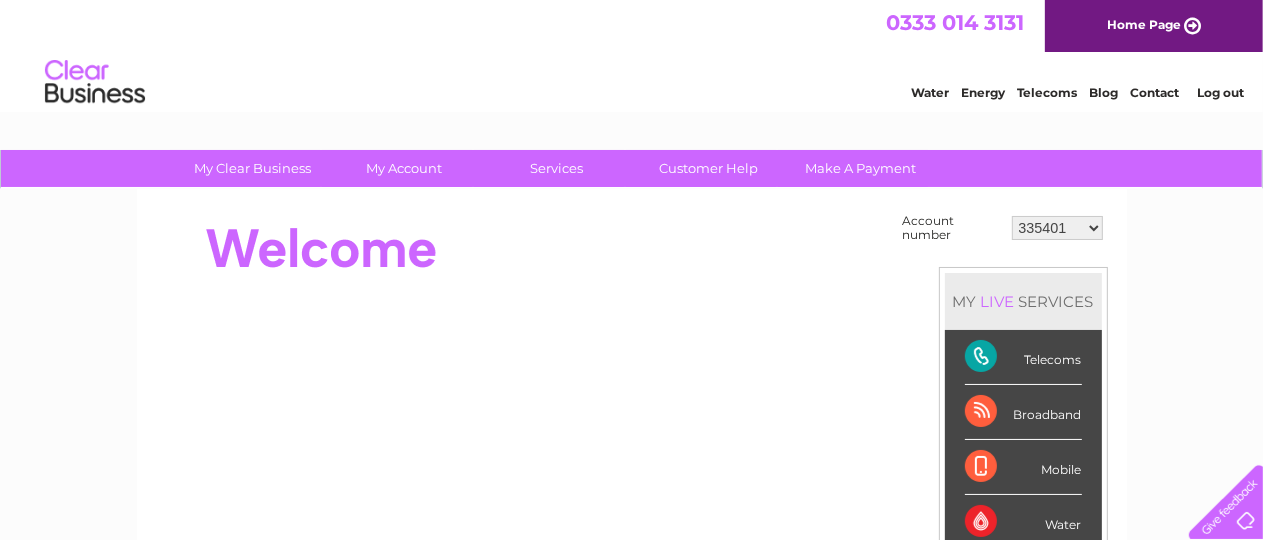 click on "335401
30270555" at bounding box center (1057, 228) 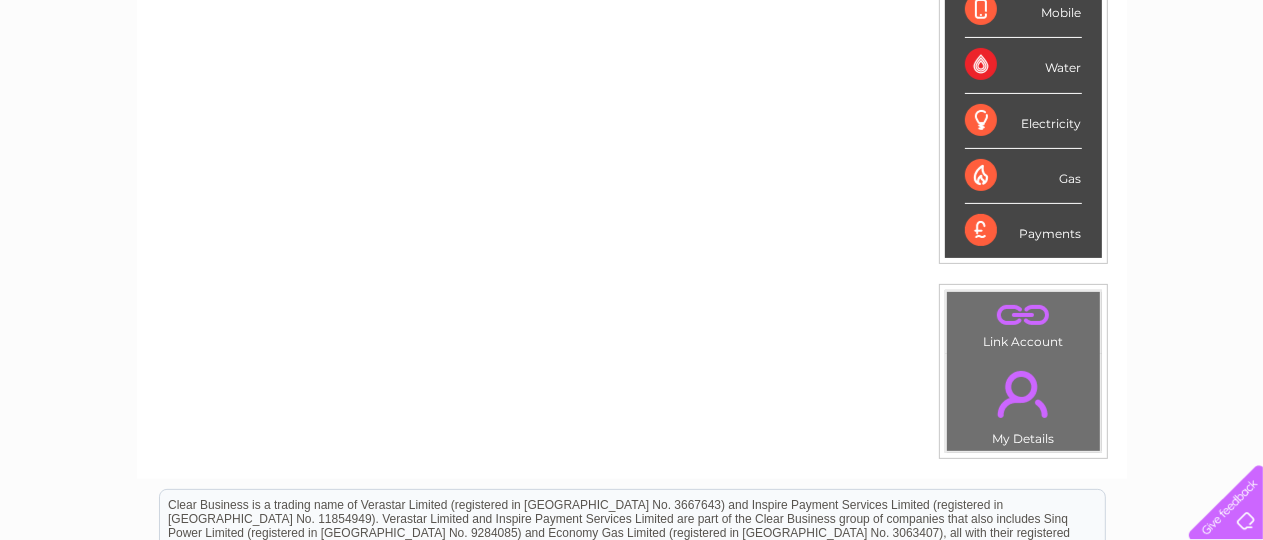scroll, scrollTop: 422, scrollLeft: 0, axis: vertical 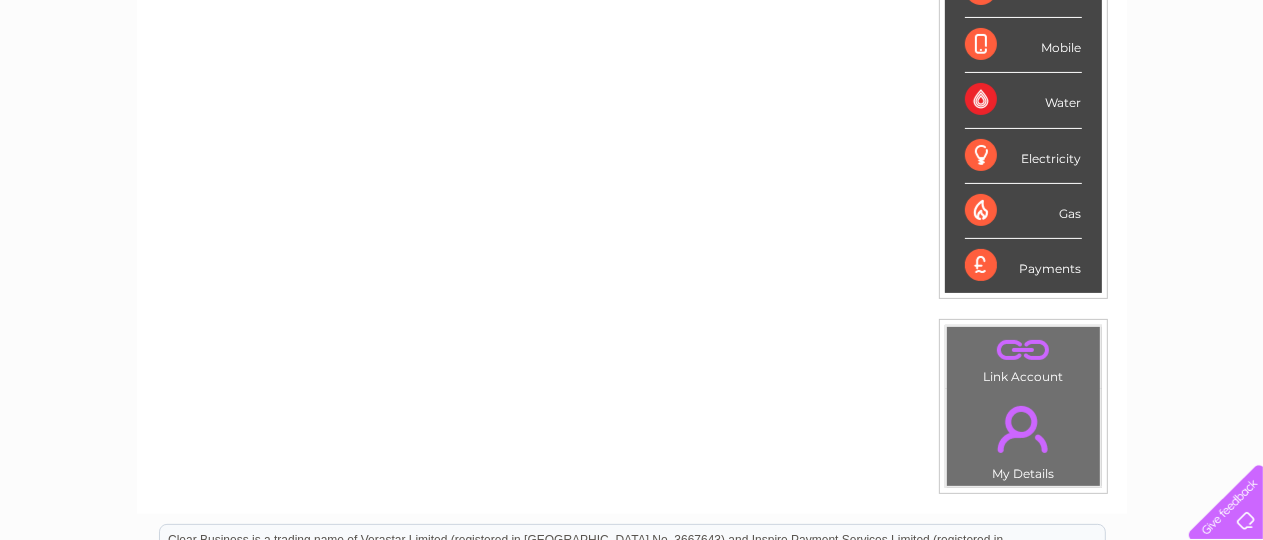 click on "Payments" at bounding box center (1023, 266) 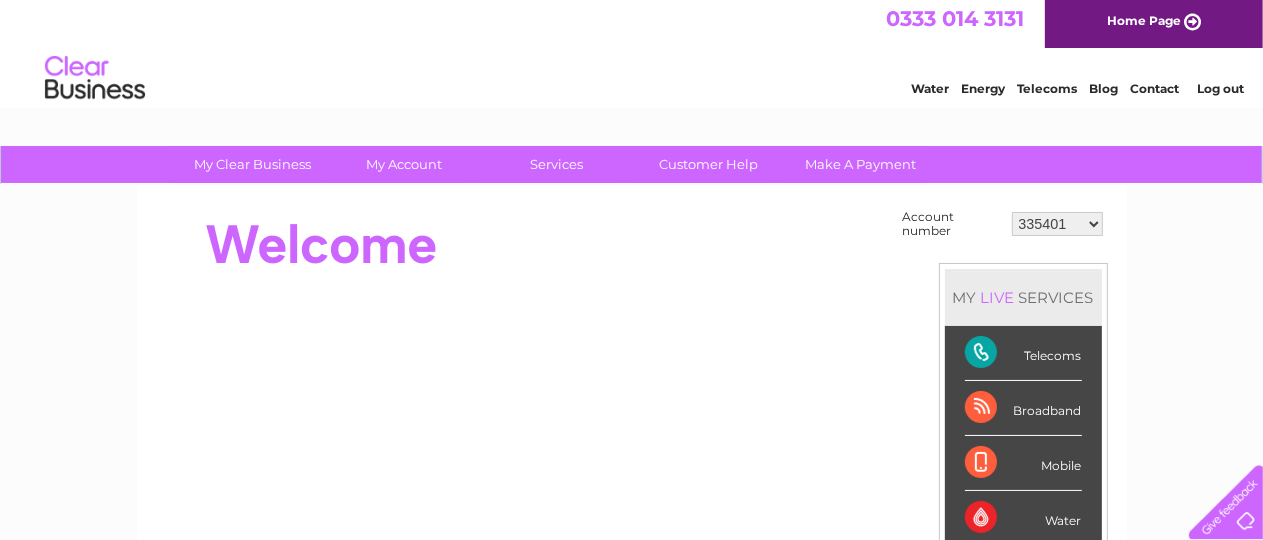 scroll, scrollTop: 0, scrollLeft: 0, axis: both 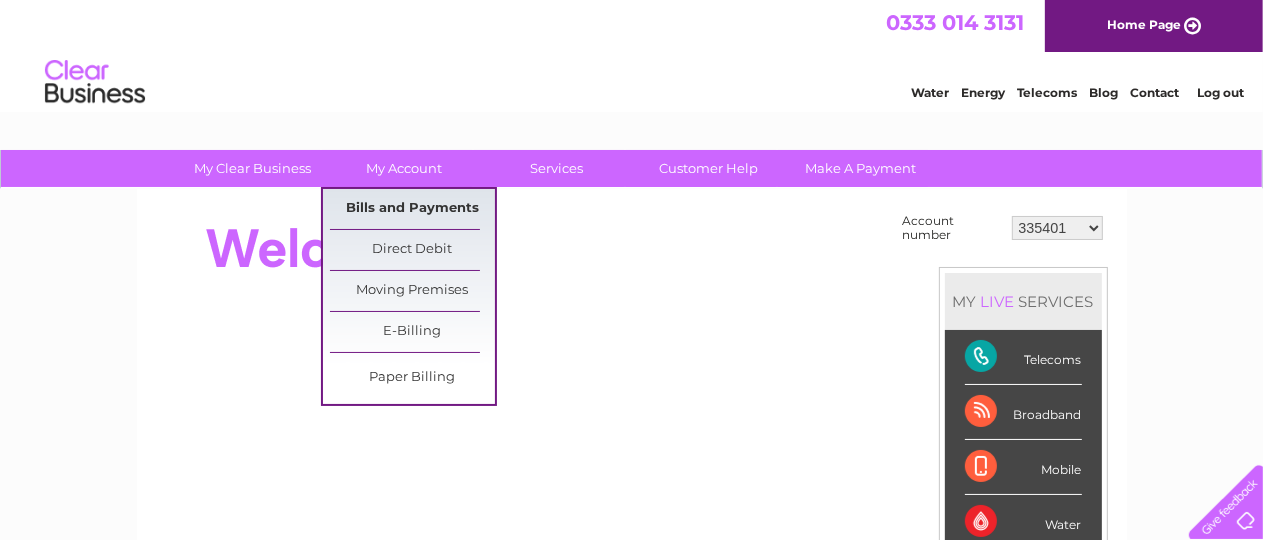 click on "Bills and Payments" at bounding box center (412, 209) 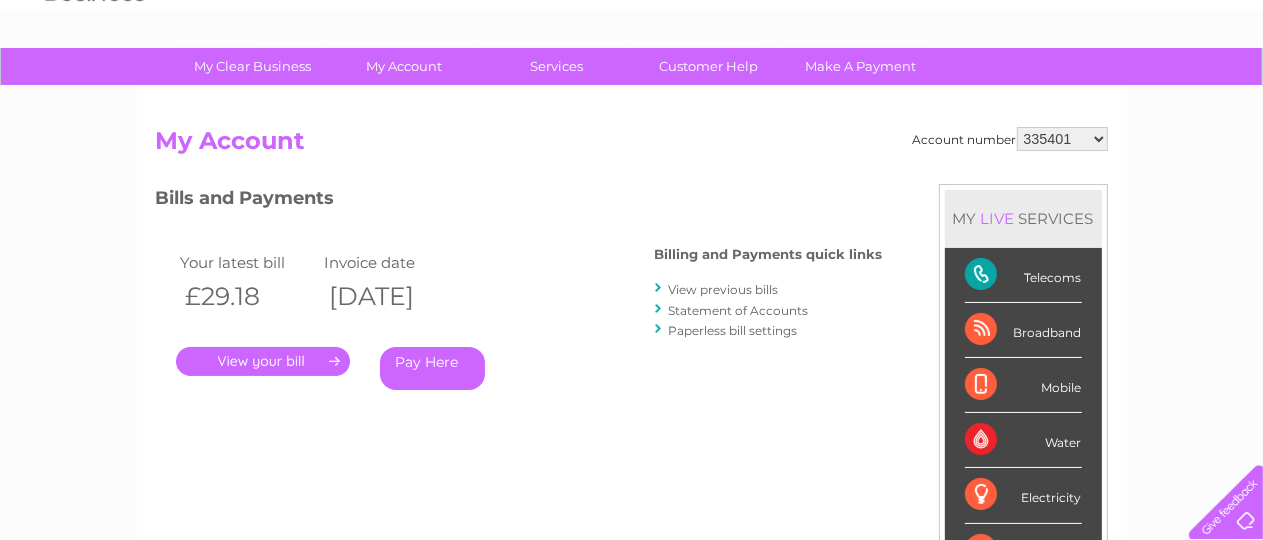 scroll, scrollTop: 105, scrollLeft: 0, axis: vertical 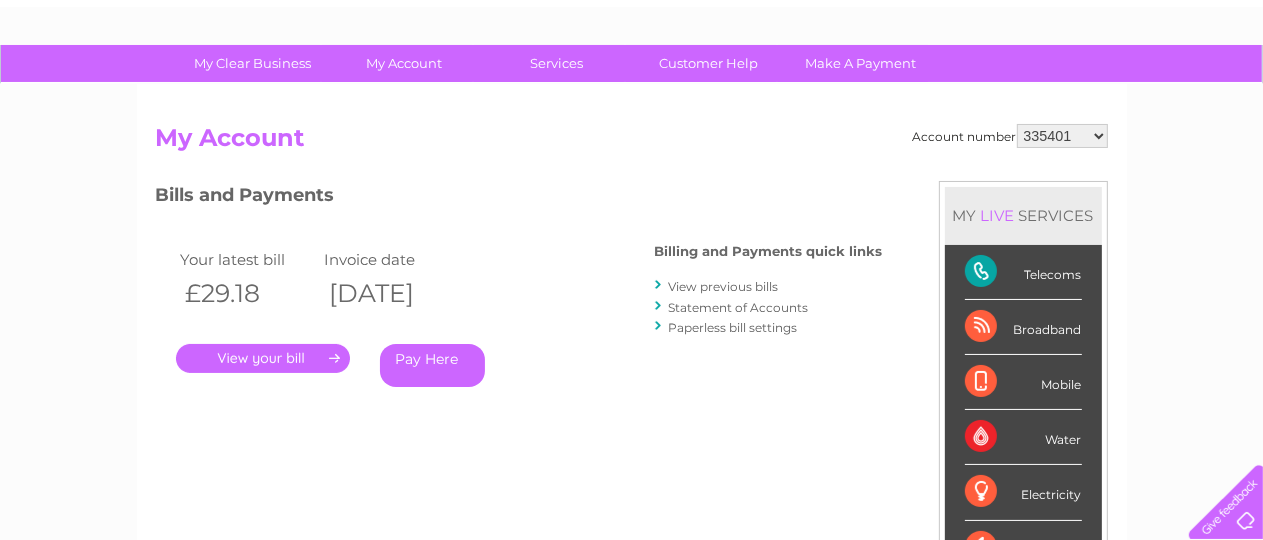 click on "." at bounding box center [263, 358] 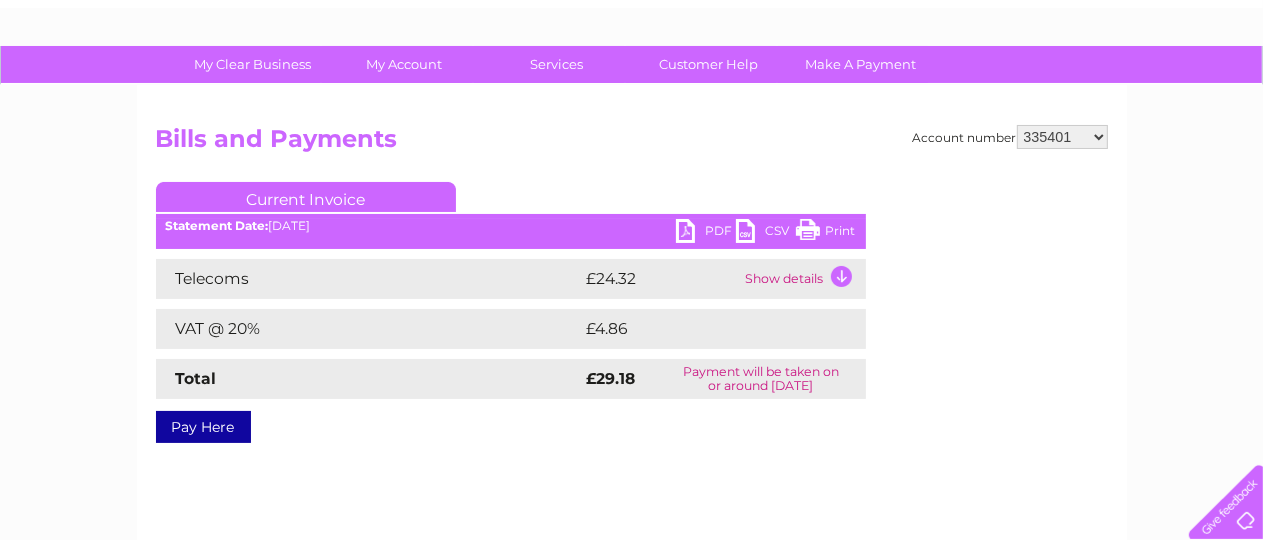 scroll, scrollTop: 105, scrollLeft: 0, axis: vertical 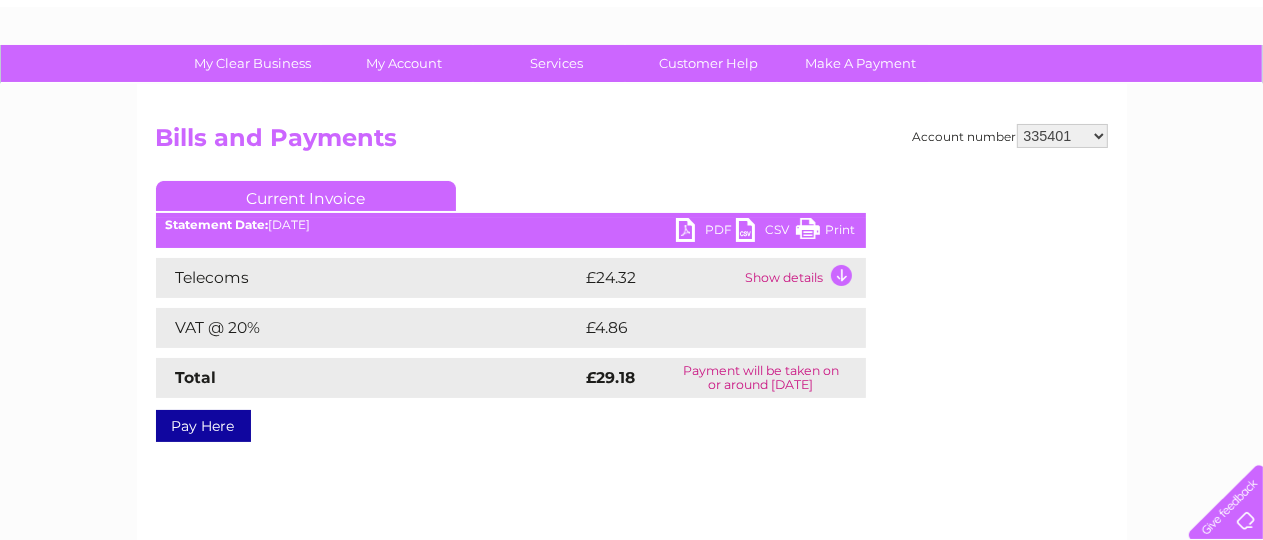 click on "PDF" at bounding box center [706, 232] 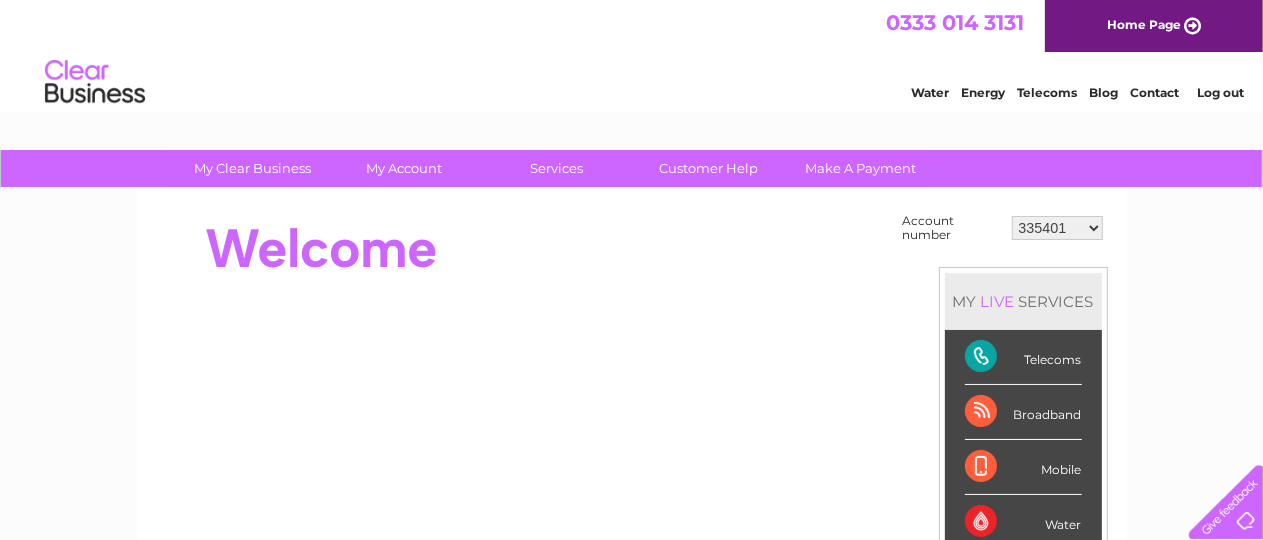 scroll, scrollTop: 0, scrollLeft: 0, axis: both 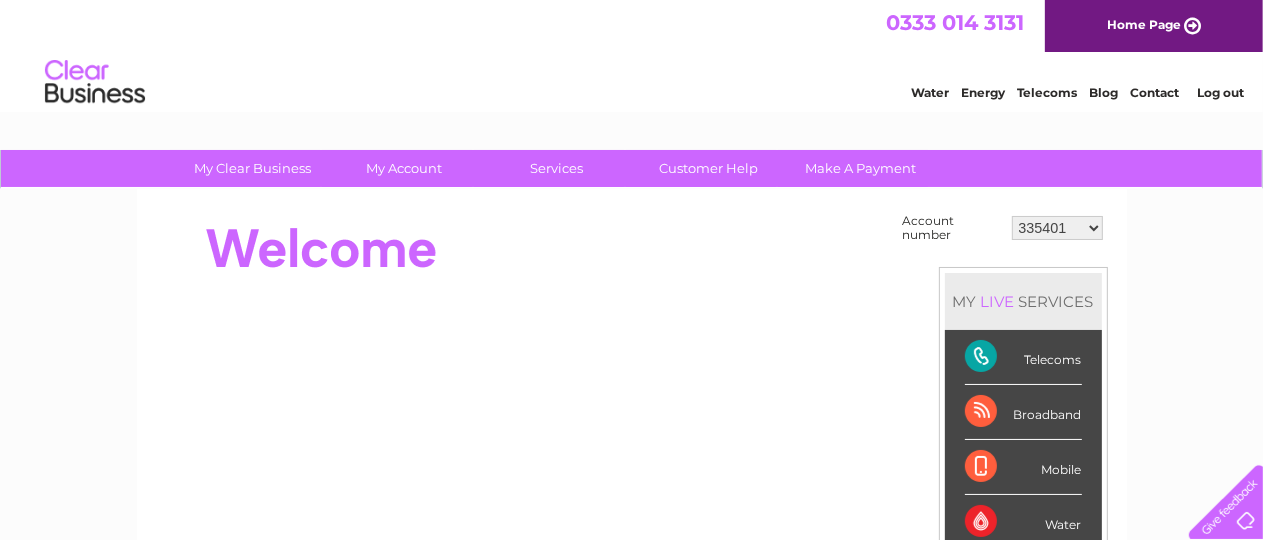 click on "335401
30270555" at bounding box center [1057, 228] 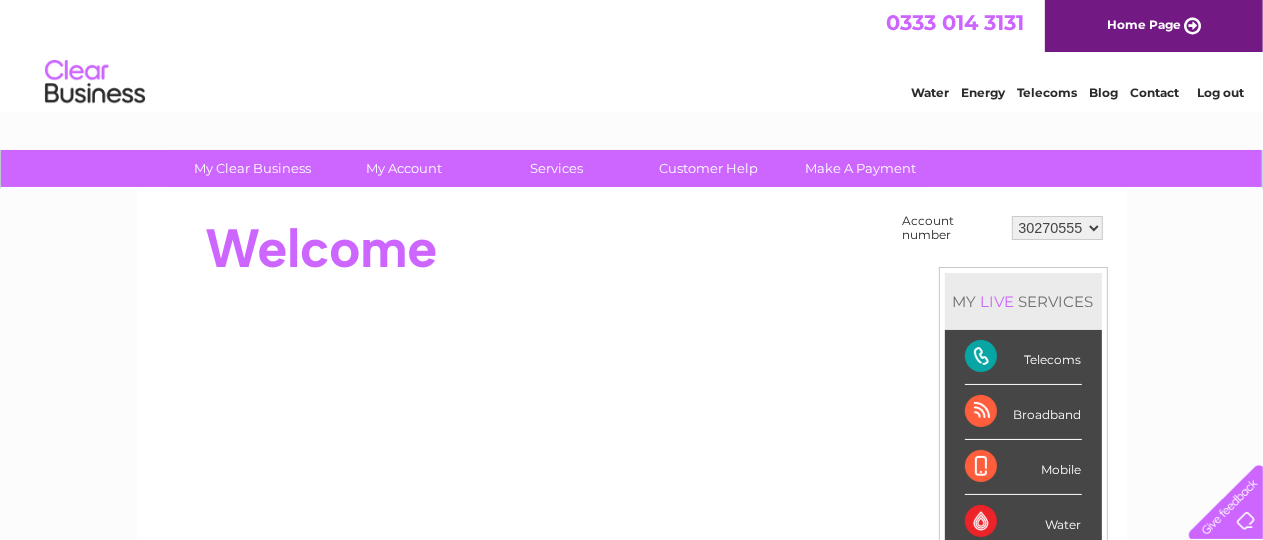 click on "30270555" at bounding box center [0, 0] 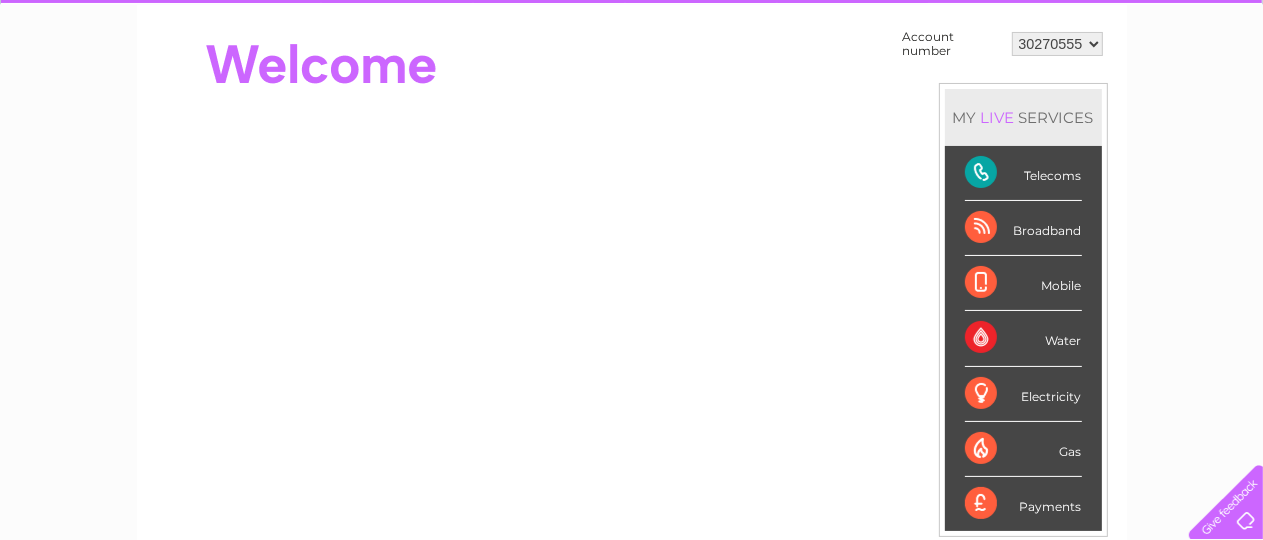 scroll, scrollTop: 105, scrollLeft: 0, axis: vertical 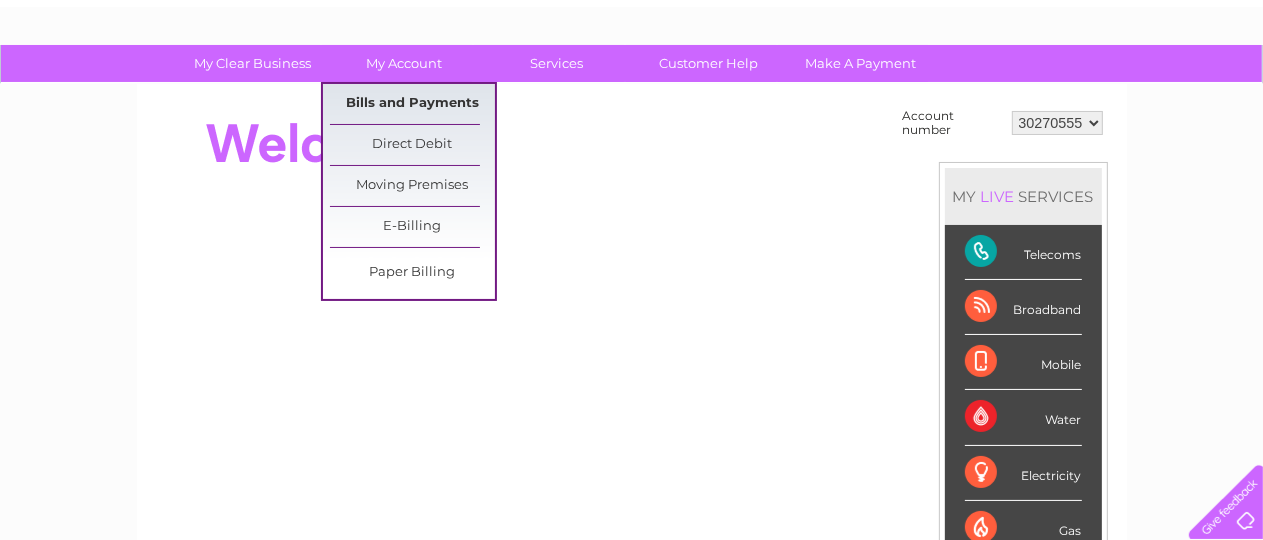 click on "Bills and Payments" at bounding box center (412, 104) 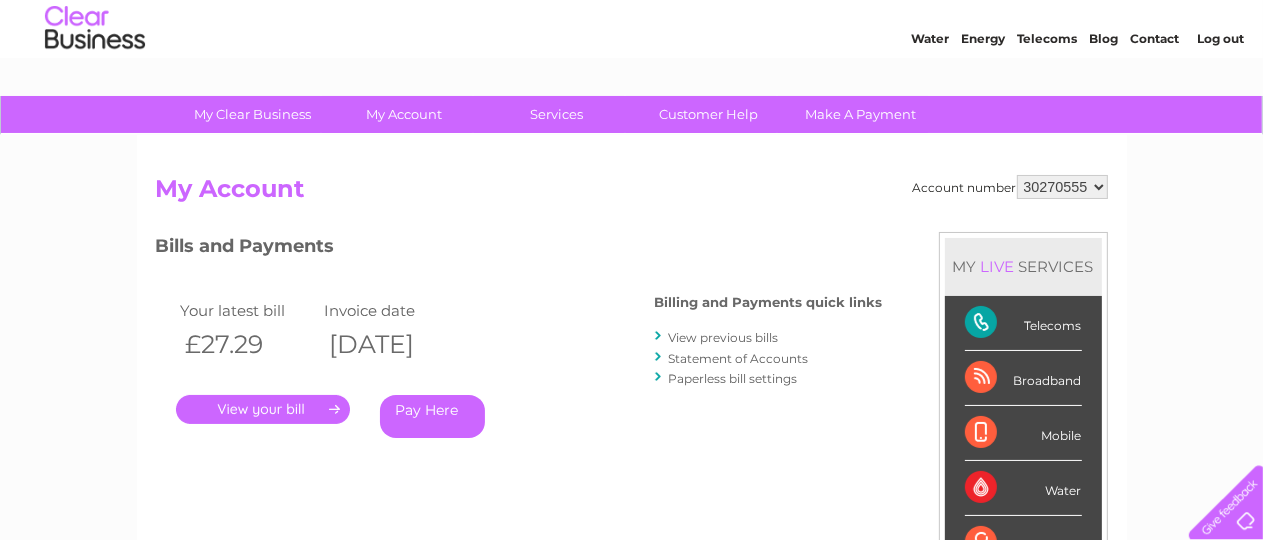scroll, scrollTop: 105, scrollLeft: 0, axis: vertical 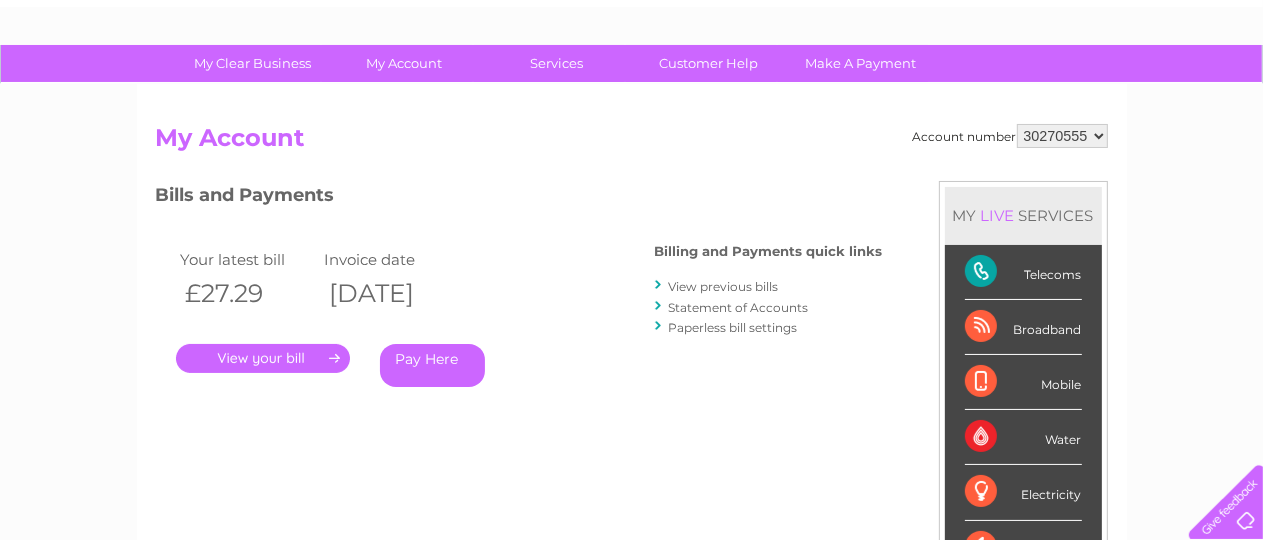 click on "." at bounding box center [263, 358] 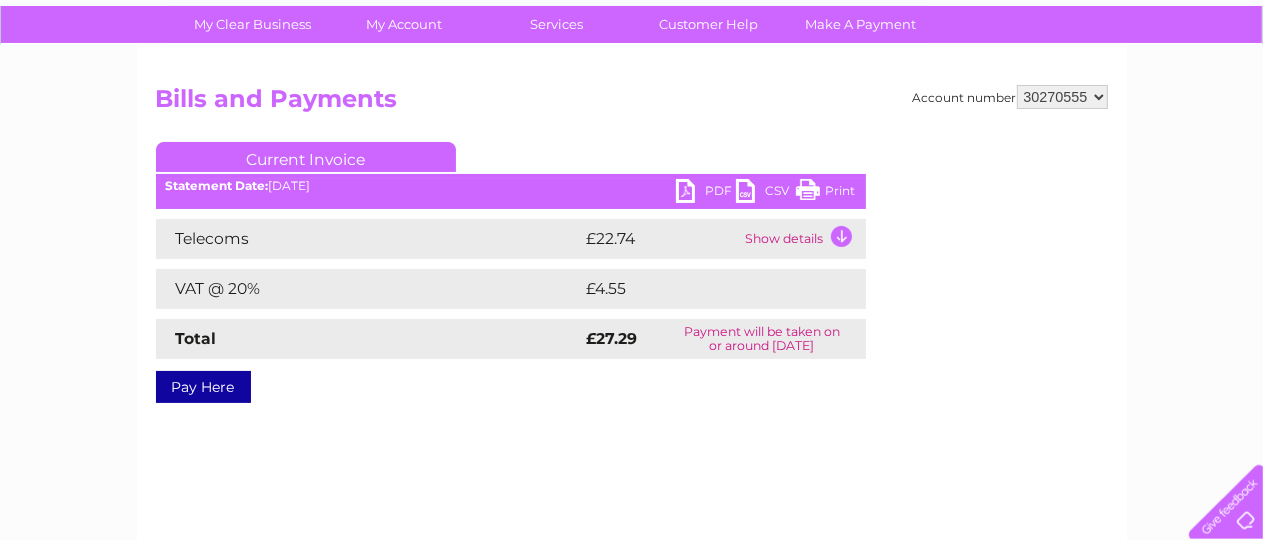 scroll, scrollTop: 211, scrollLeft: 0, axis: vertical 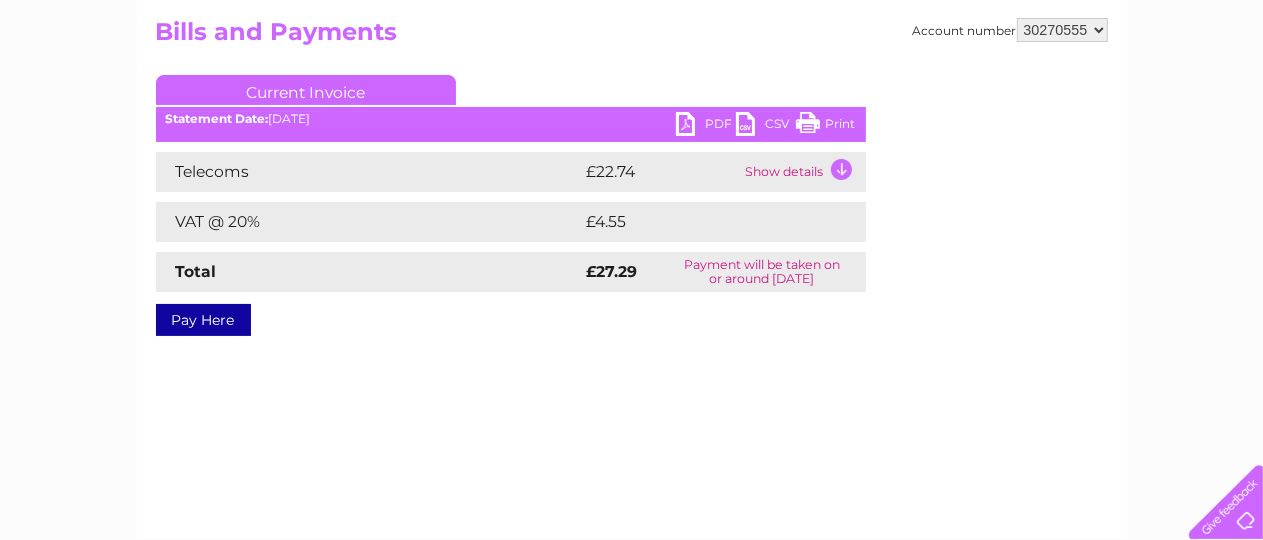 click on "PDF" at bounding box center (706, 126) 